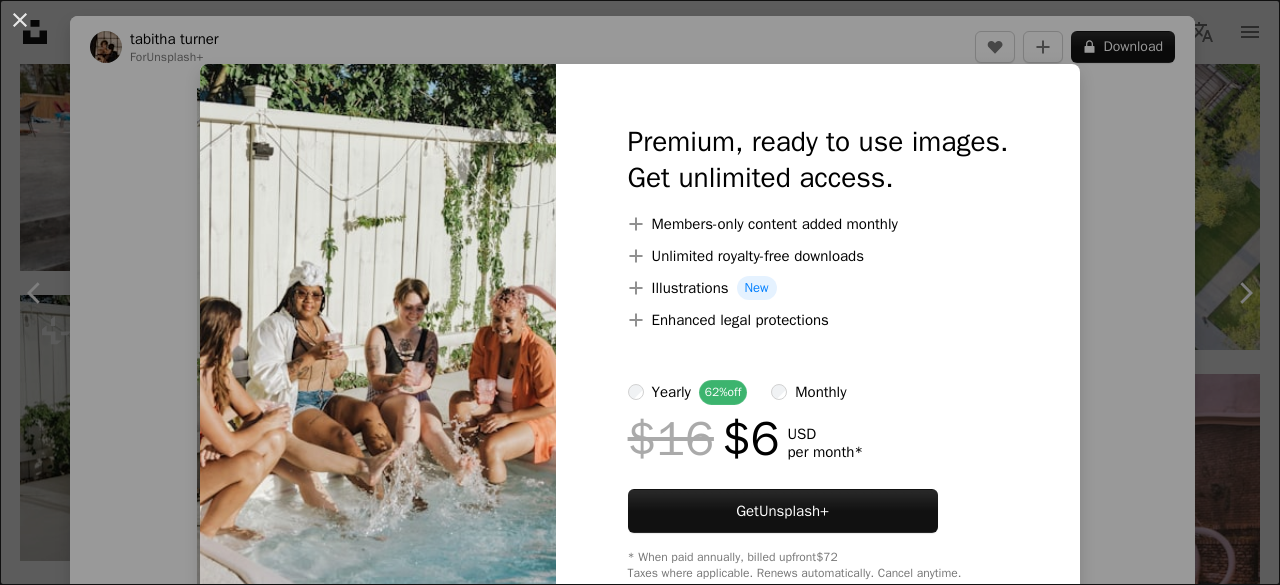 scroll, scrollTop: 0, scrollLeft: 0, axis: both 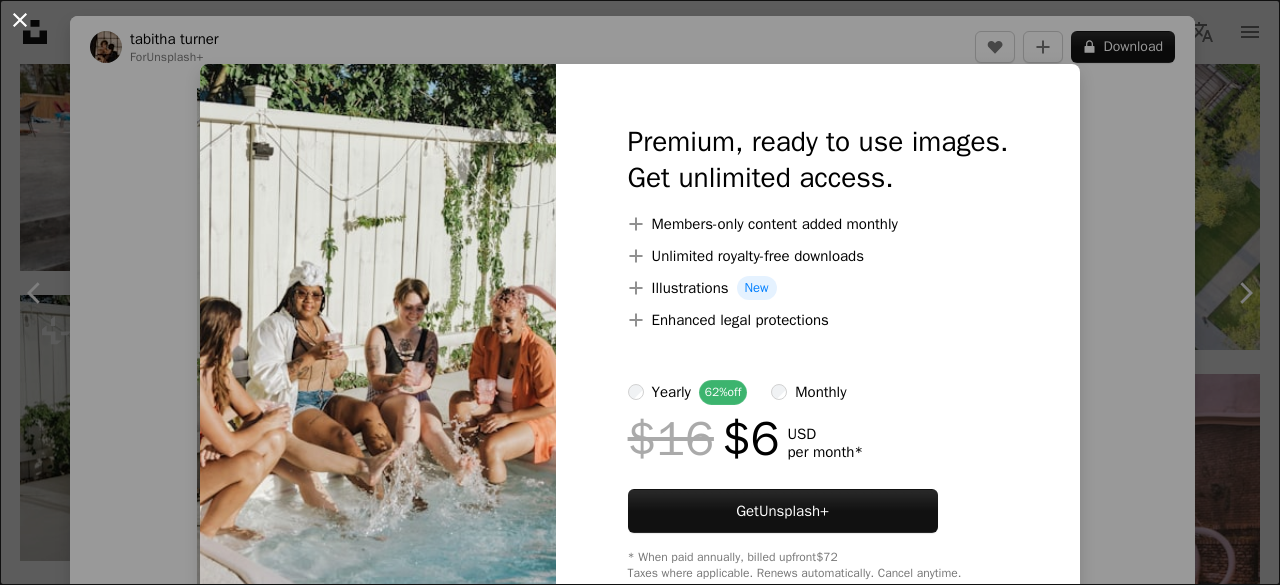 click on "An X shape" at bounding box center [20, 20] 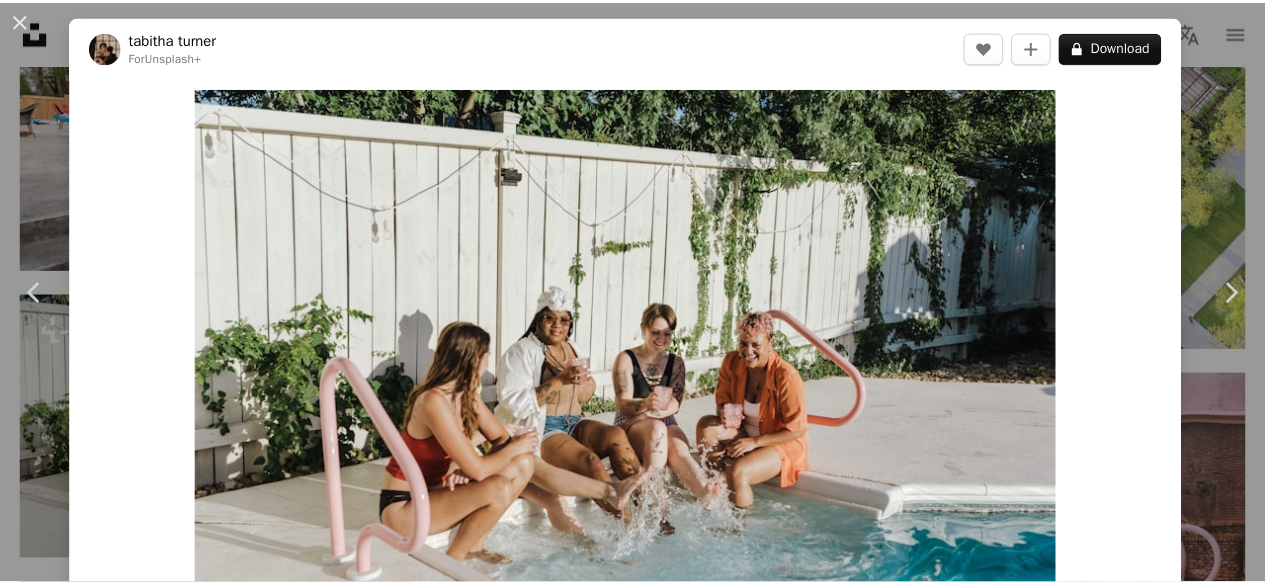 scroll, scrollTop: 0, scrollLeft: 0, axis: both 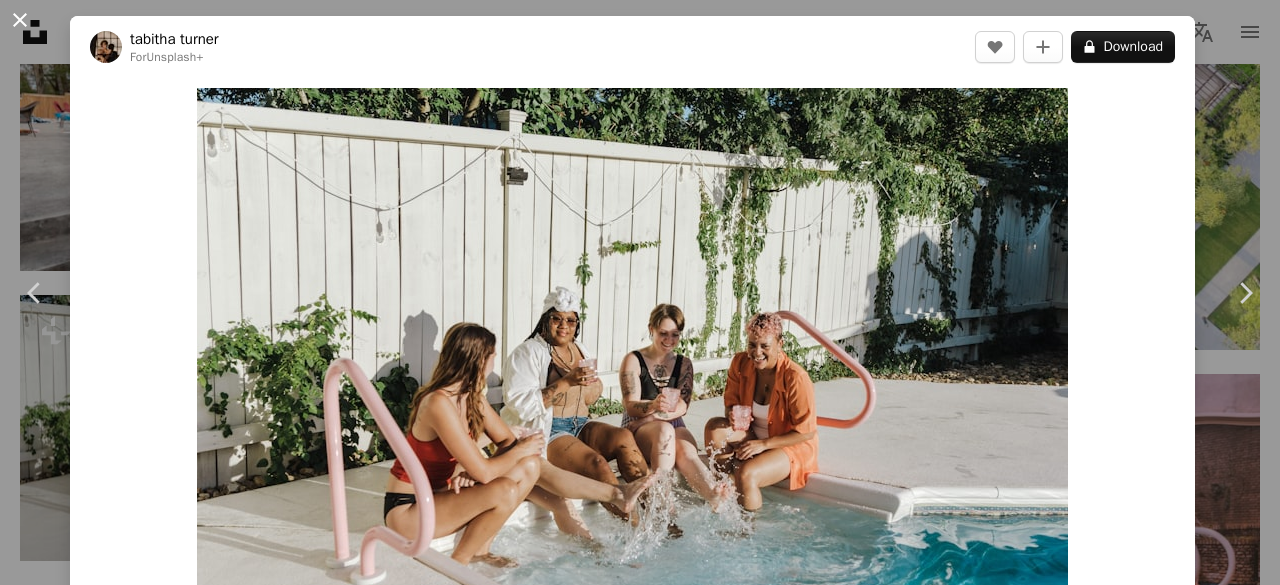 click on "An X shape" at bounding box center (20, 20) 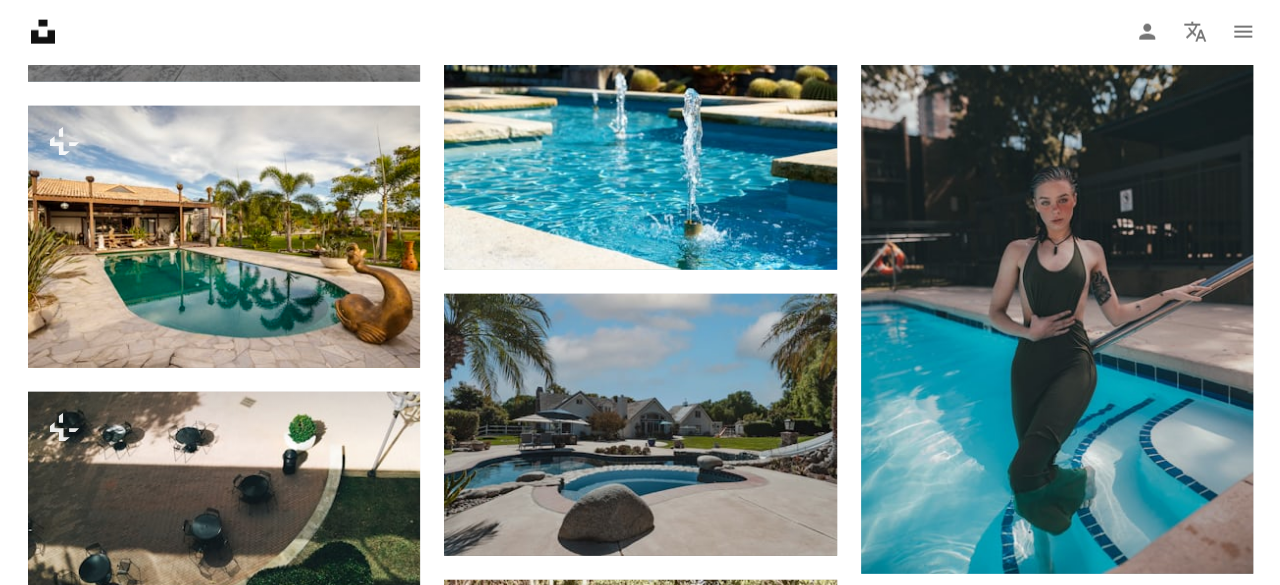 scroll, scrollTop: 13900, scrollLeft: 0, axis: vertical 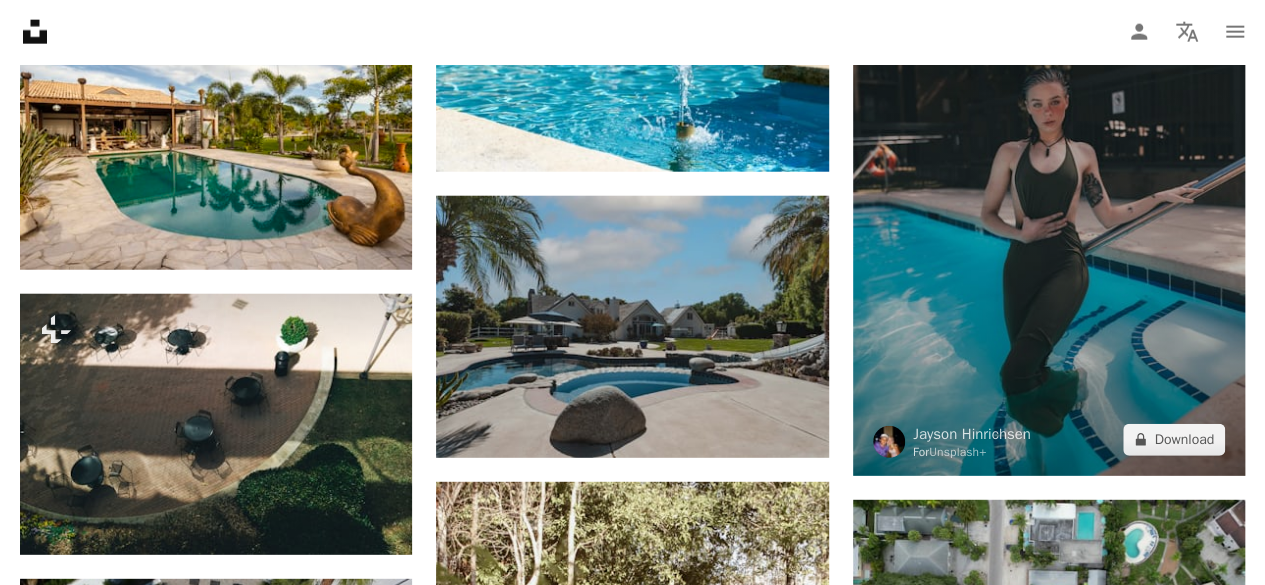 click at bounding box center [1049, 181] 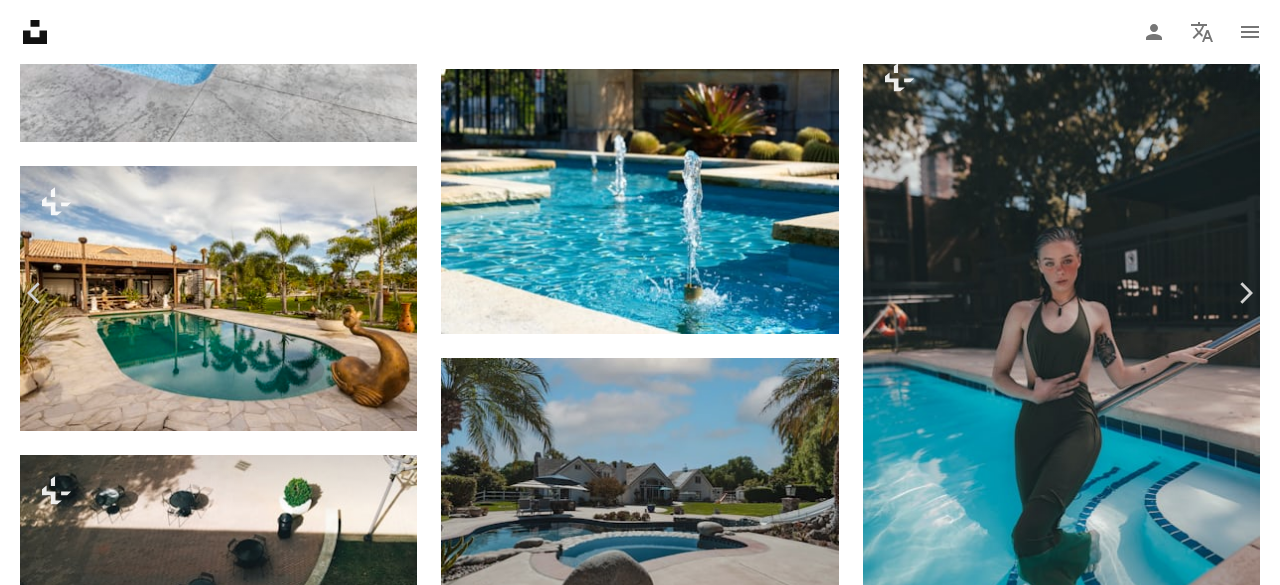 click at bounding box center (633, 3526) 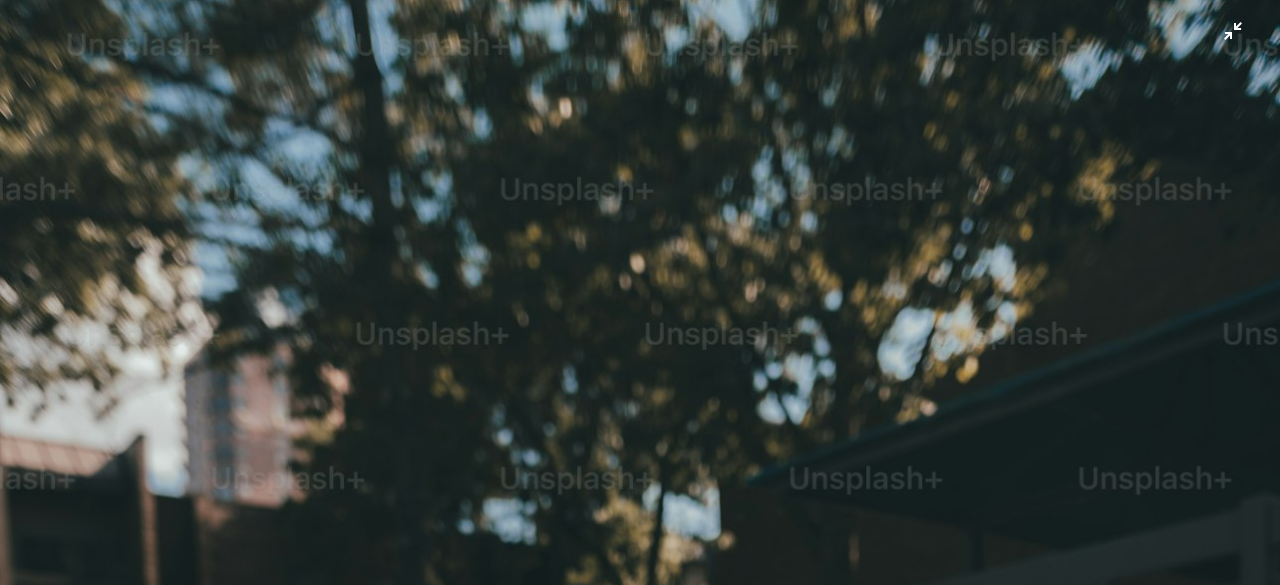 scroll, scrollTop: 648, scrollLeft: 0, axis: vertical 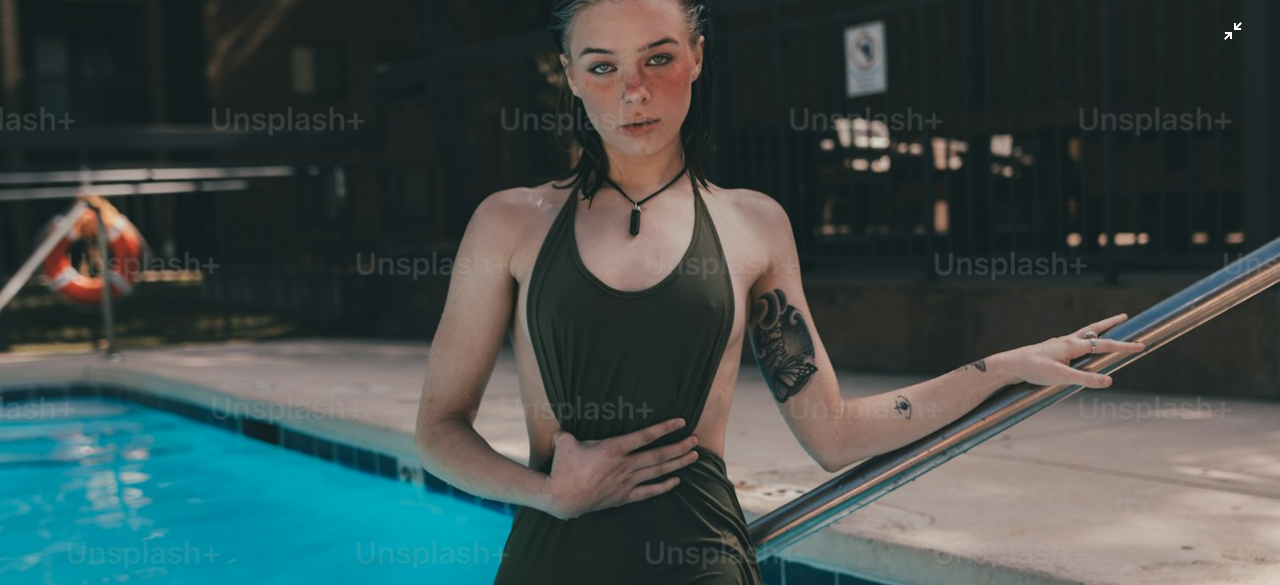 click at bounding box center [640, 314] 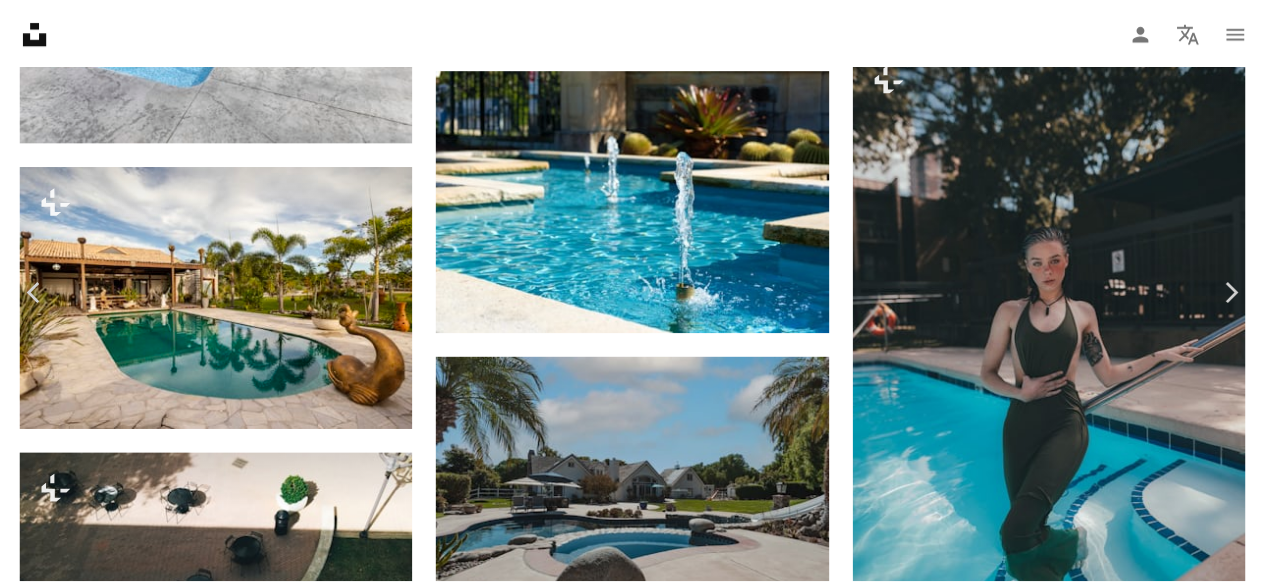 scroll, scrollTop: 82, scrollLeft: 0, axis: vertical 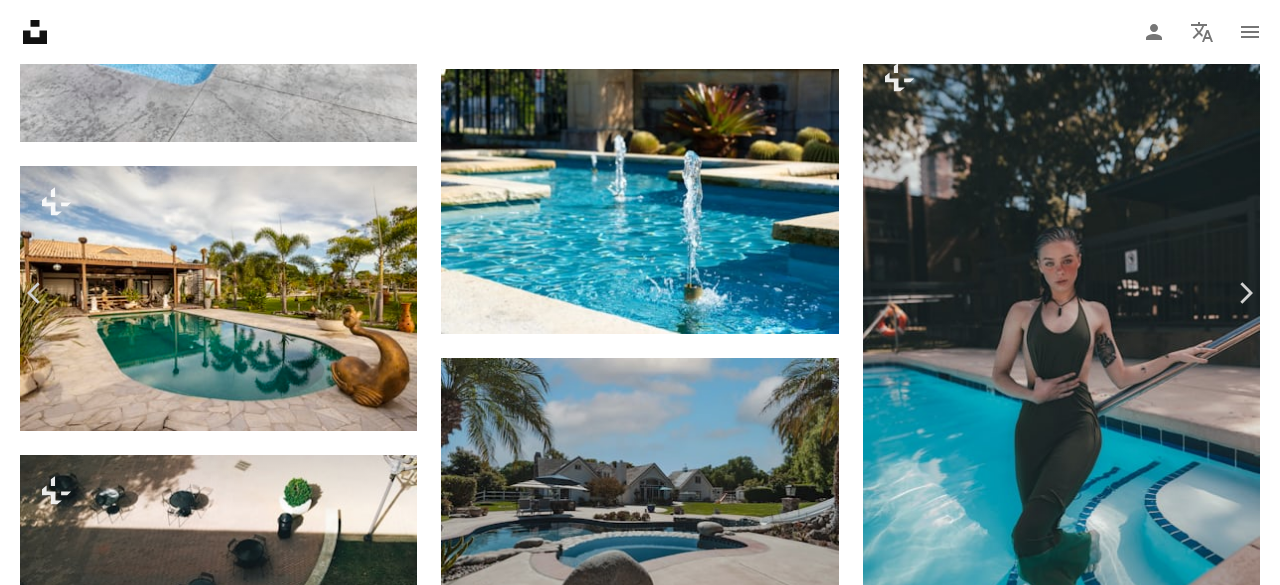 click on "An X shape" at bounding box center (20, 20) 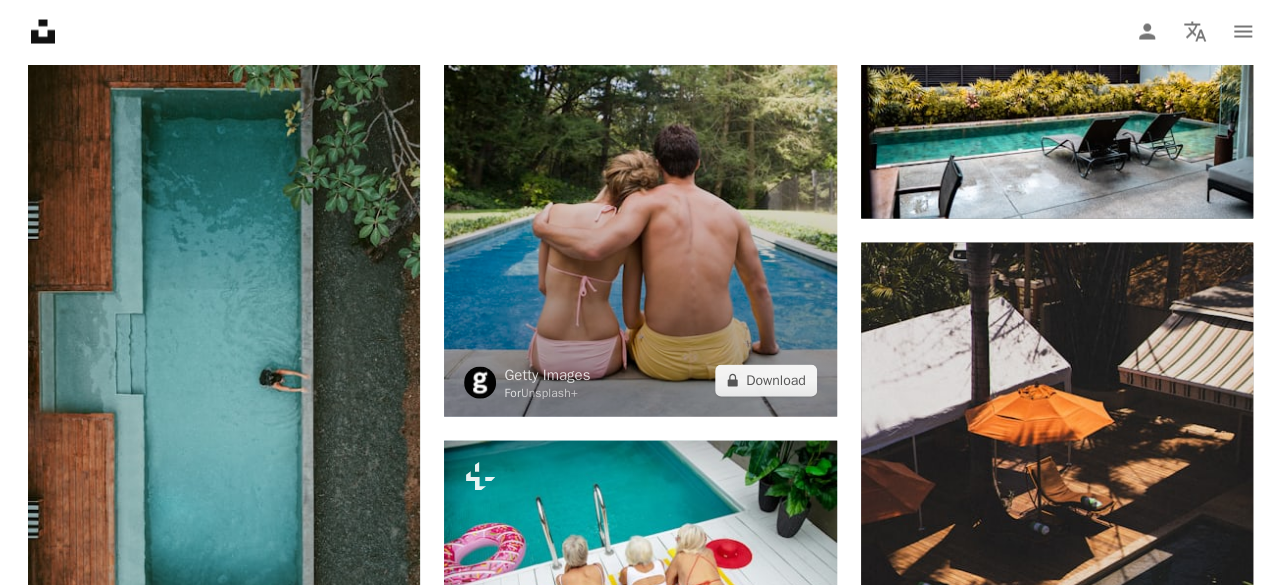 scroll, scrollTop: 20900, scrollLeft: 0, axis: vertical 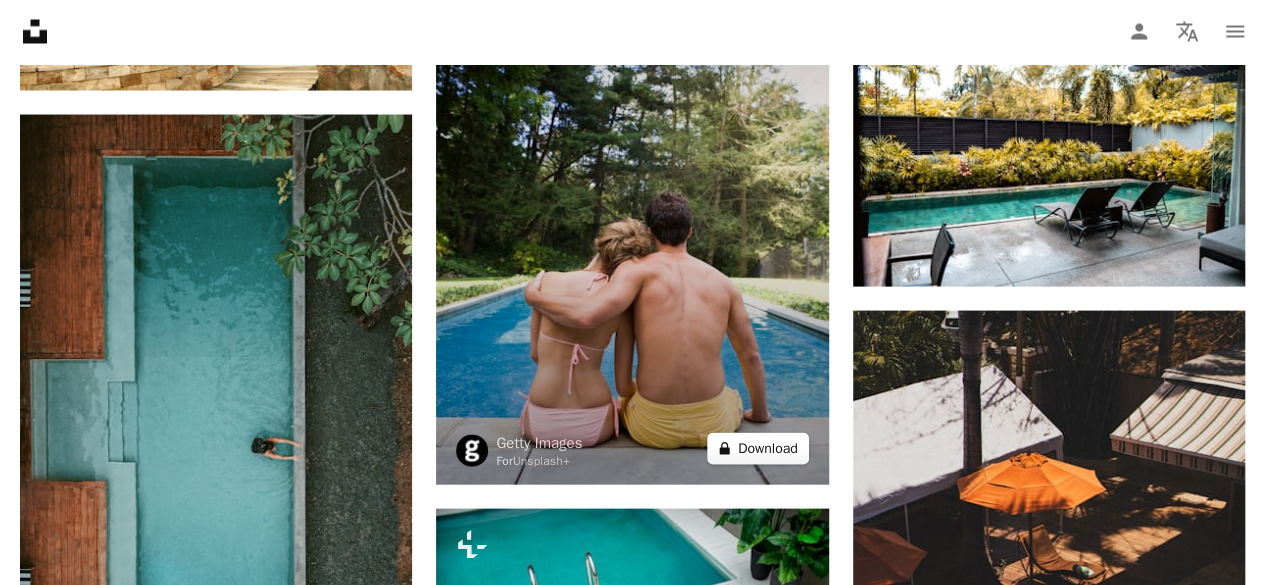 click on "A lock Download" at bounding box center (758, 449) 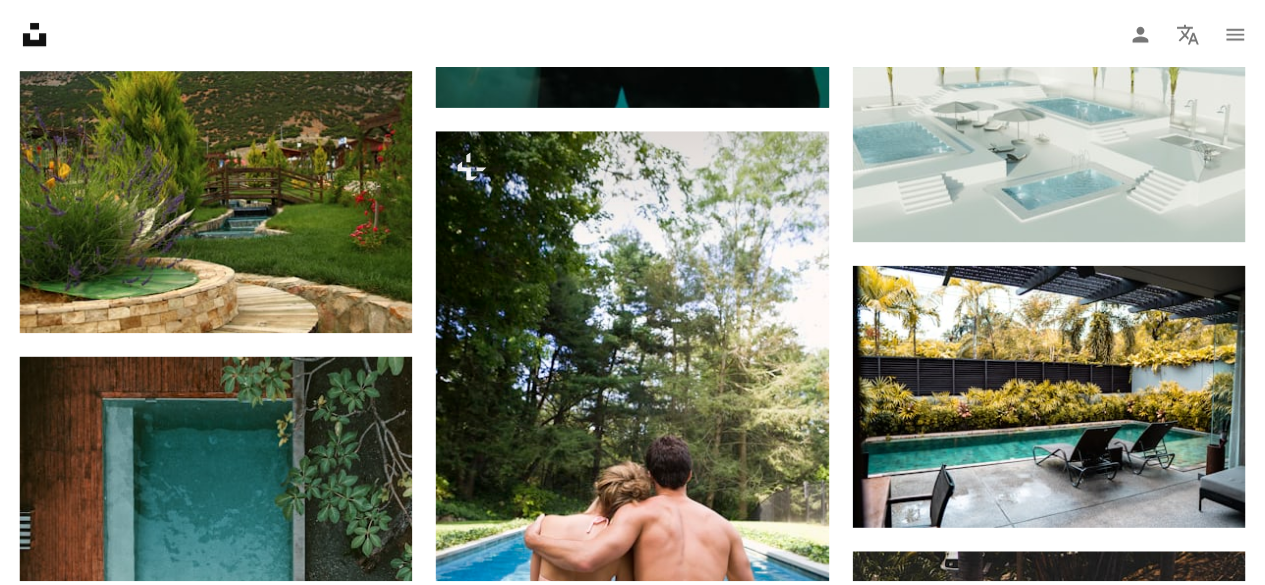 scroll, scrollTop: 0, scrollLeft: 0, axis: both 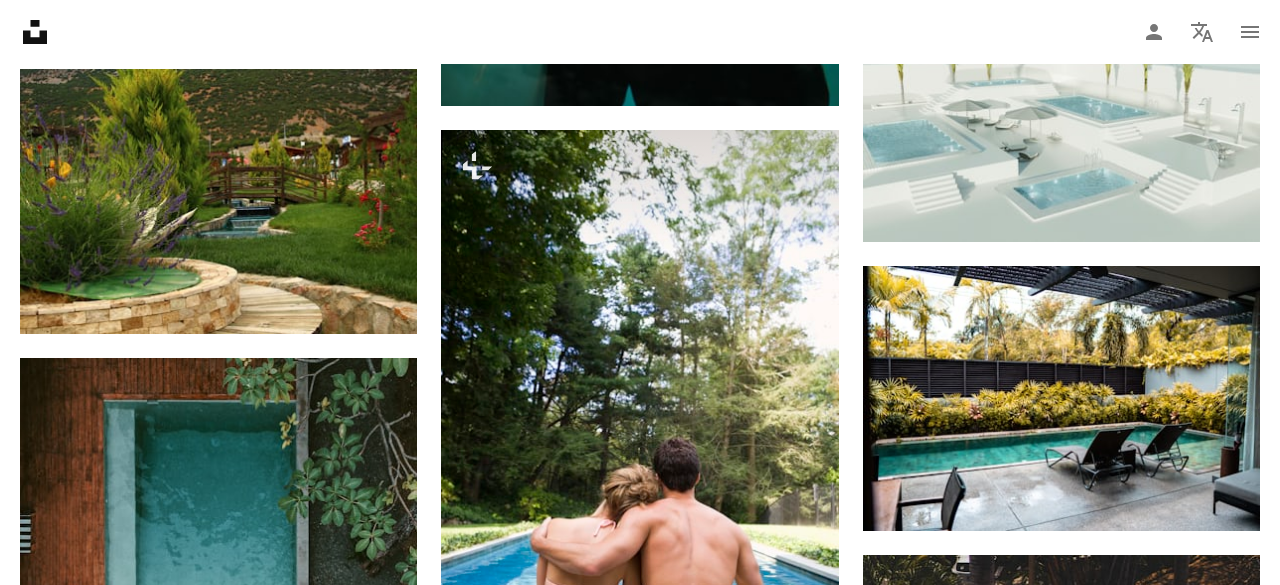 click on "An X shape" at bounding box center (20, 20) 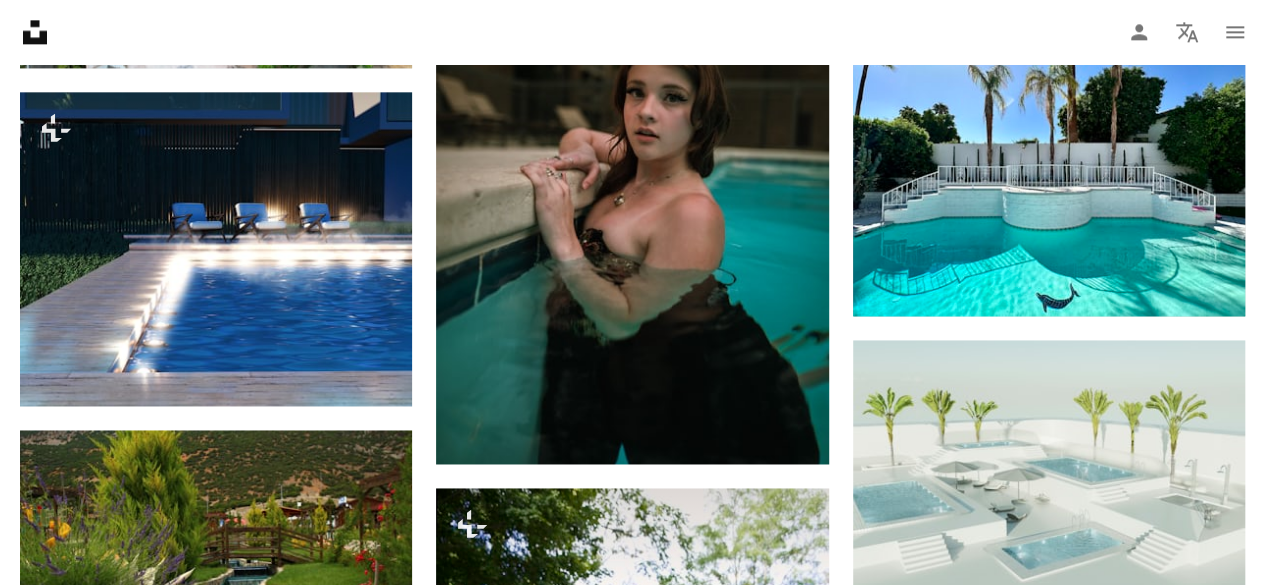scroll, scrollTop: 0, scrollLeft: 0, axis: both 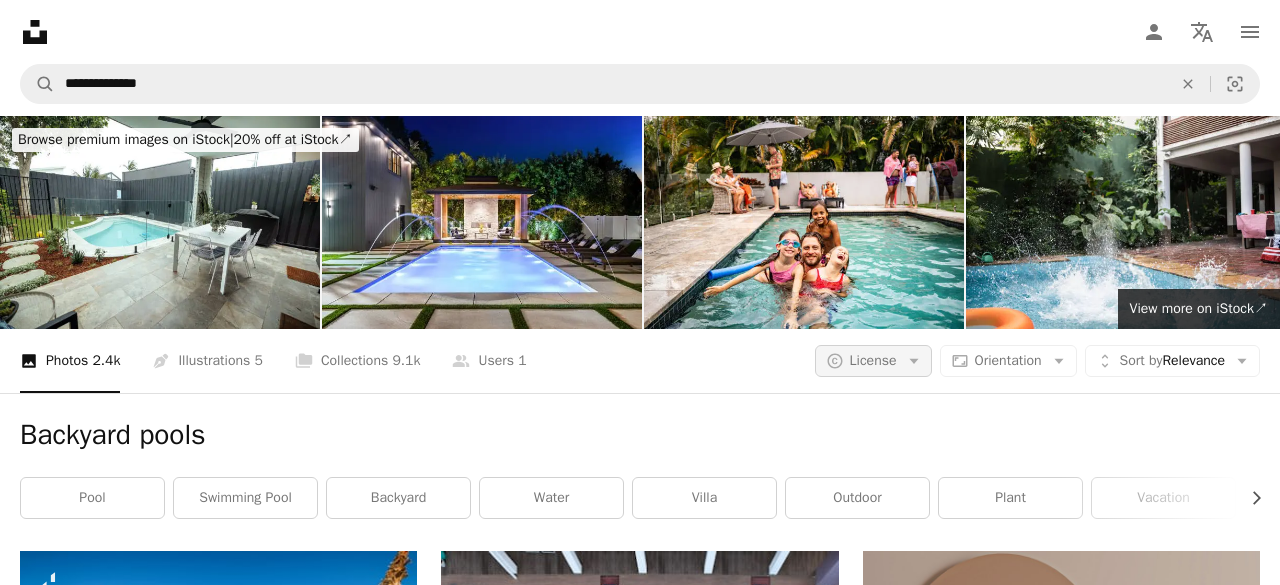 click on "A copyright icon © License Arrow down" at bounding box center [873, 361] 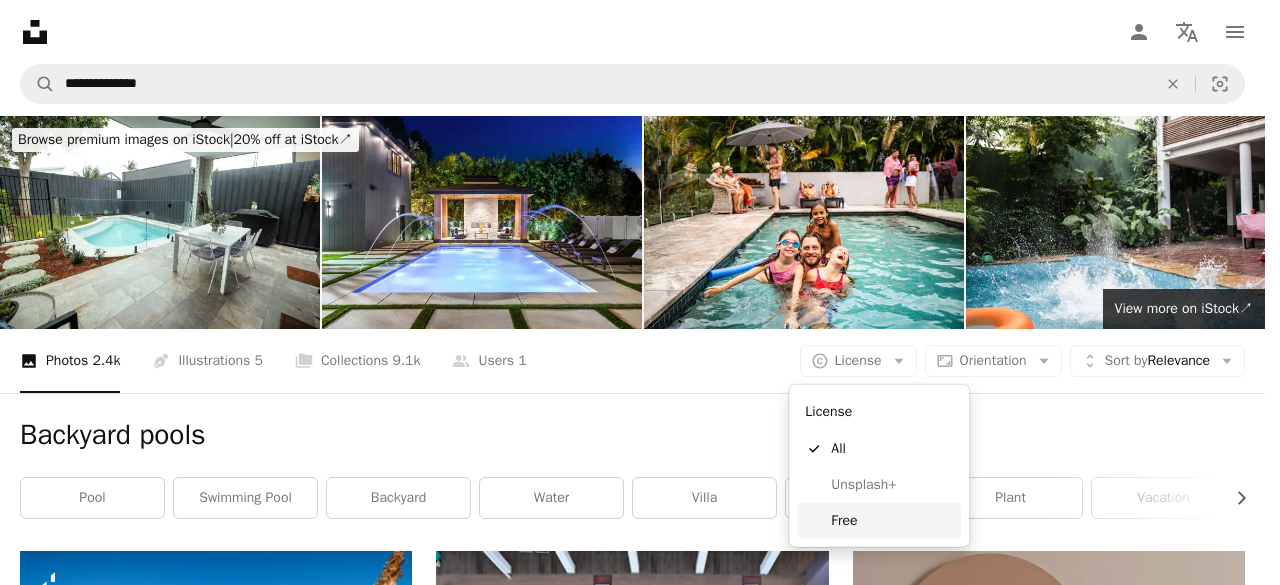 click on "Free" at bounding box center [892, 521] 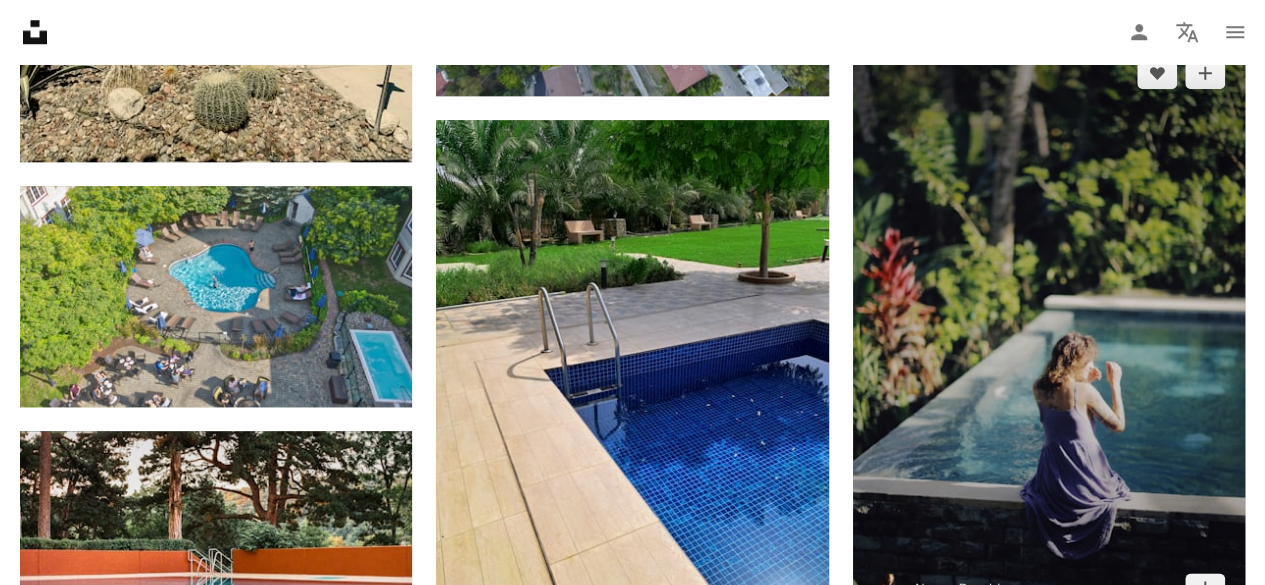 scroll, scrollTop: 20100, scrollLeft: 0, axis: vertical 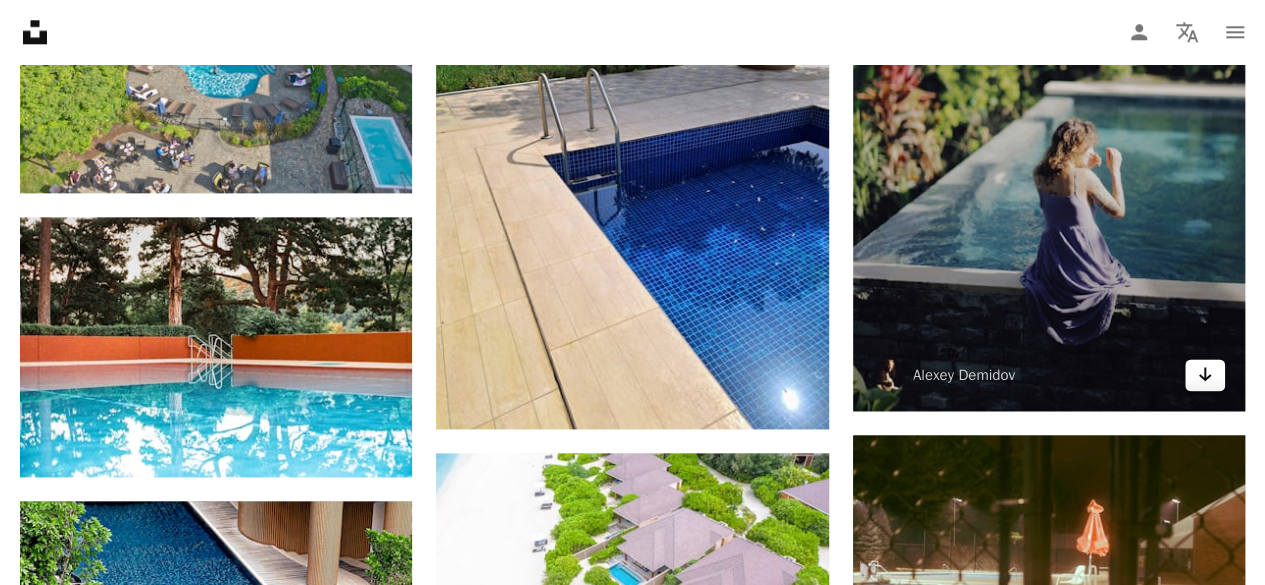 click on "Arrow pointing down" 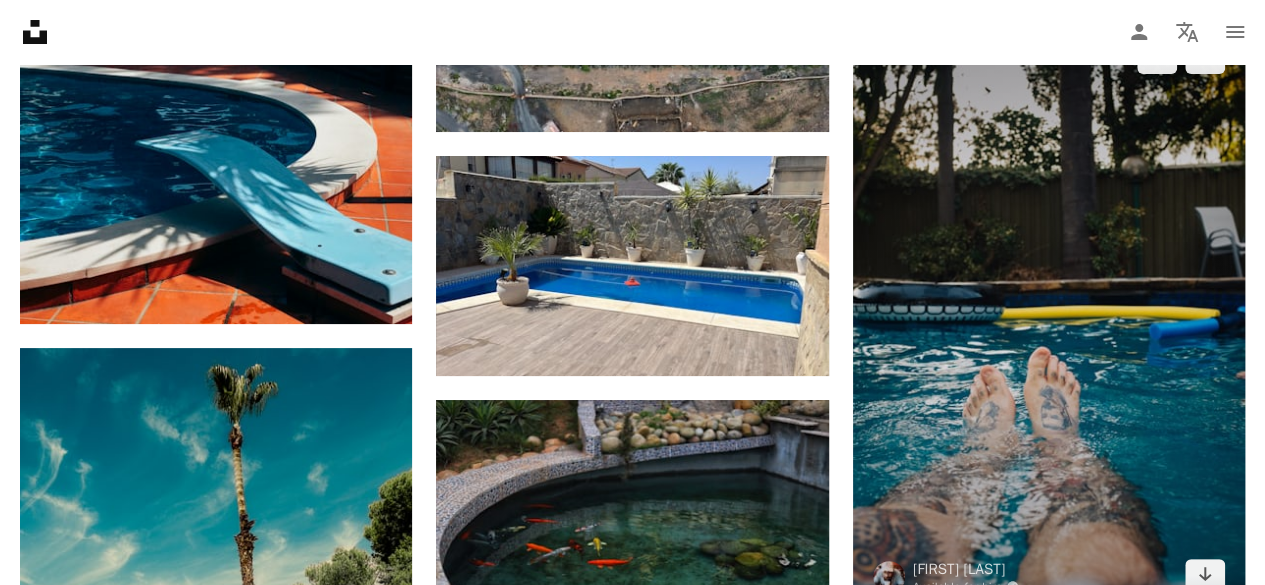 scroll, scrollTop: 19000, scrollLeft: 0, axis: vertical 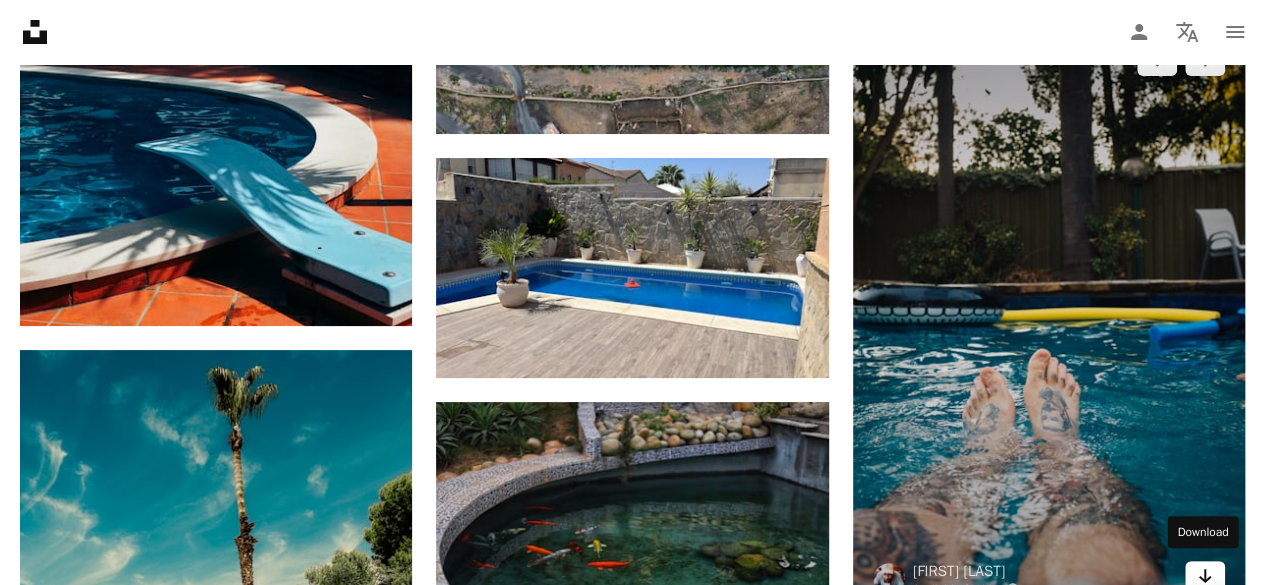 click on "Arrow pointing down" 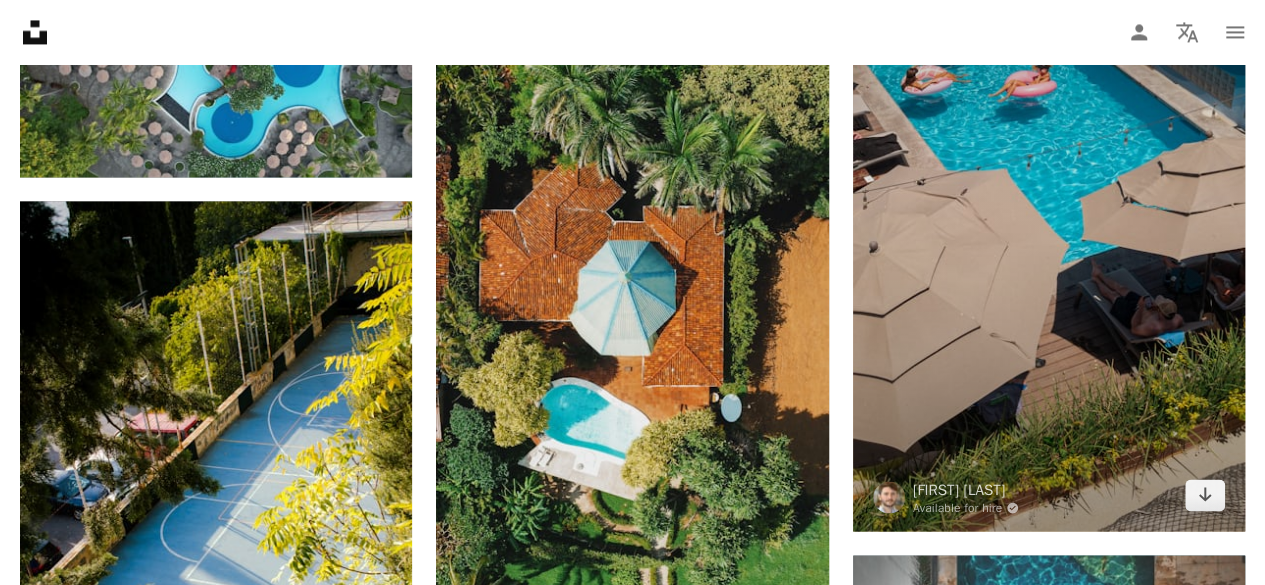 scroll, scrollTop: 24500, scrollLeft: 0, axis: vertical 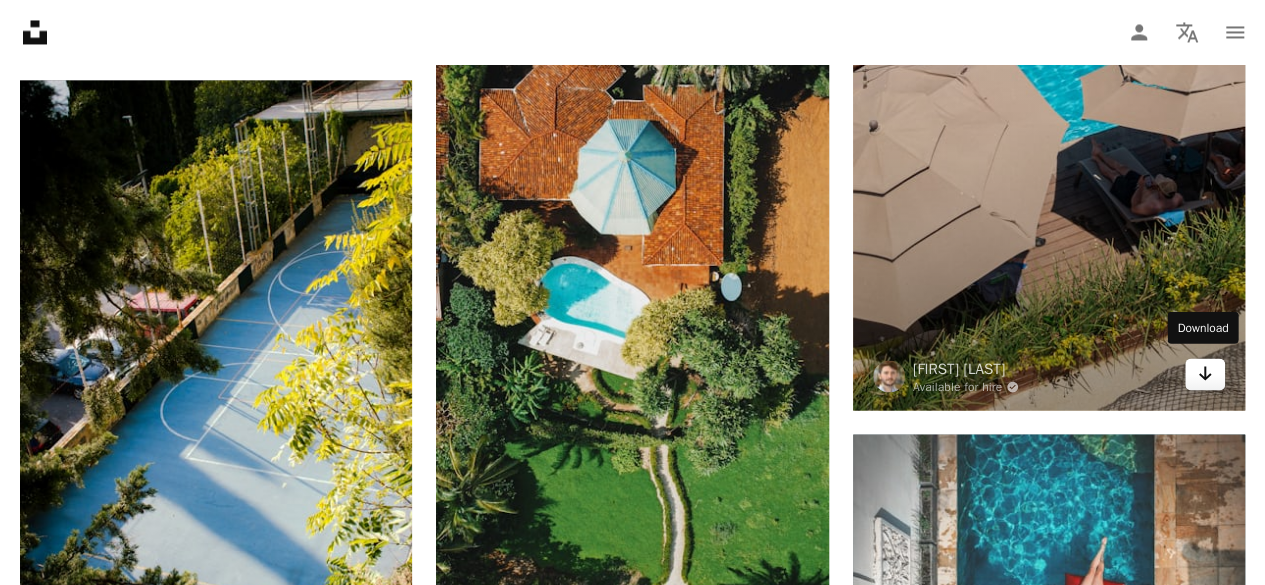 click on "Arrow pointing down" 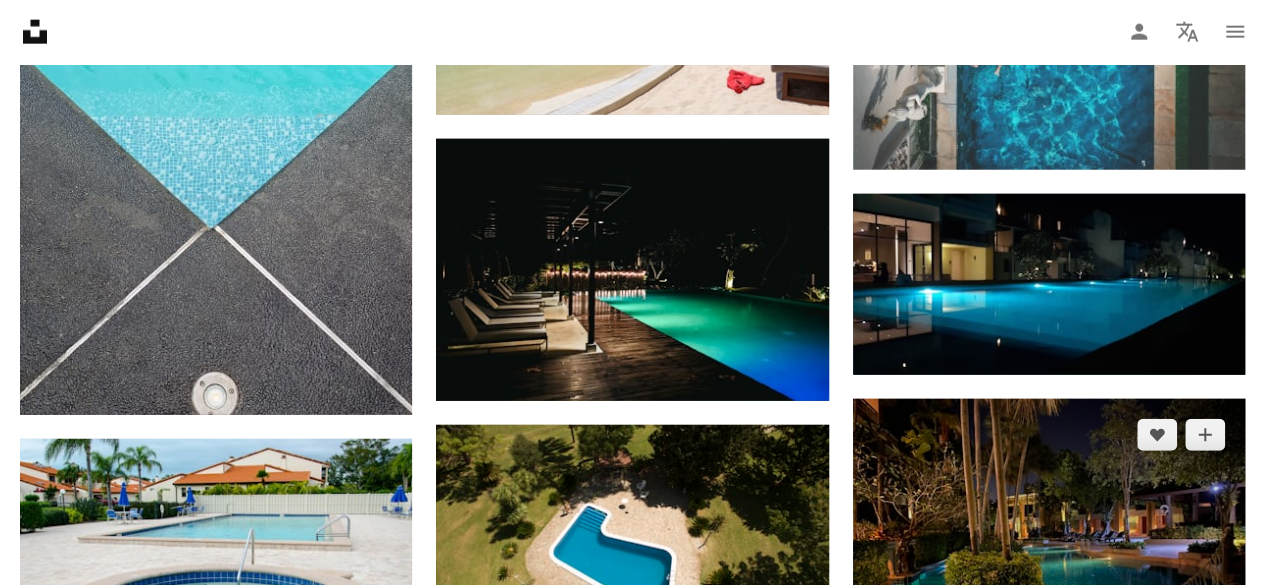 scroll, scrollTop: 24900, scrollLeft: 0, axis: vertical 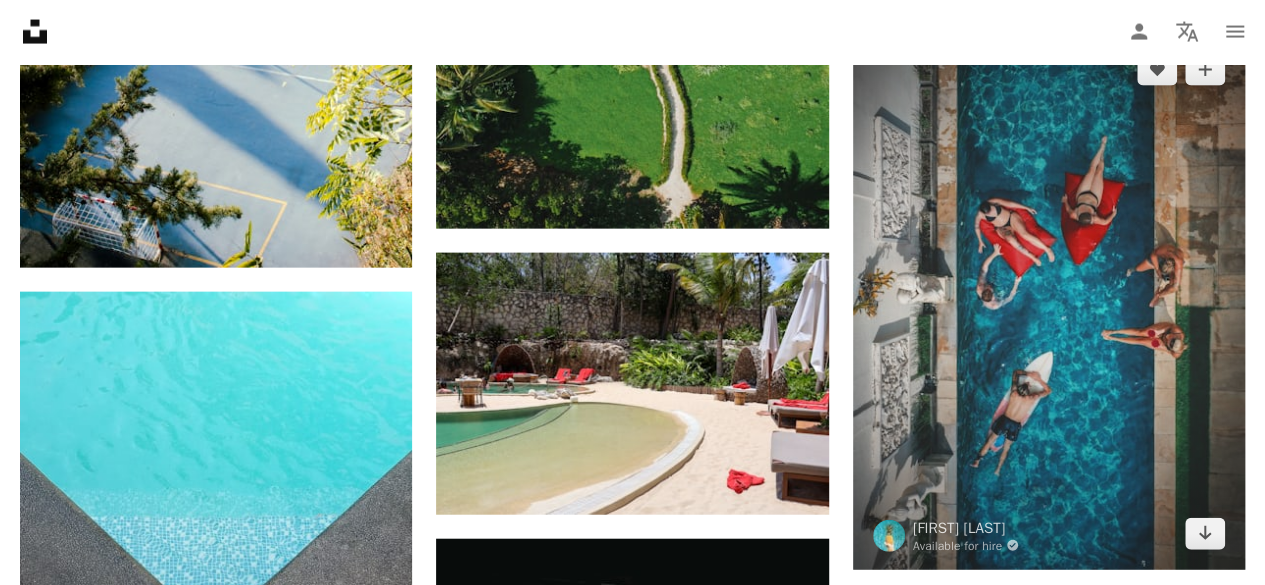 click at bounding box center (889, 536) 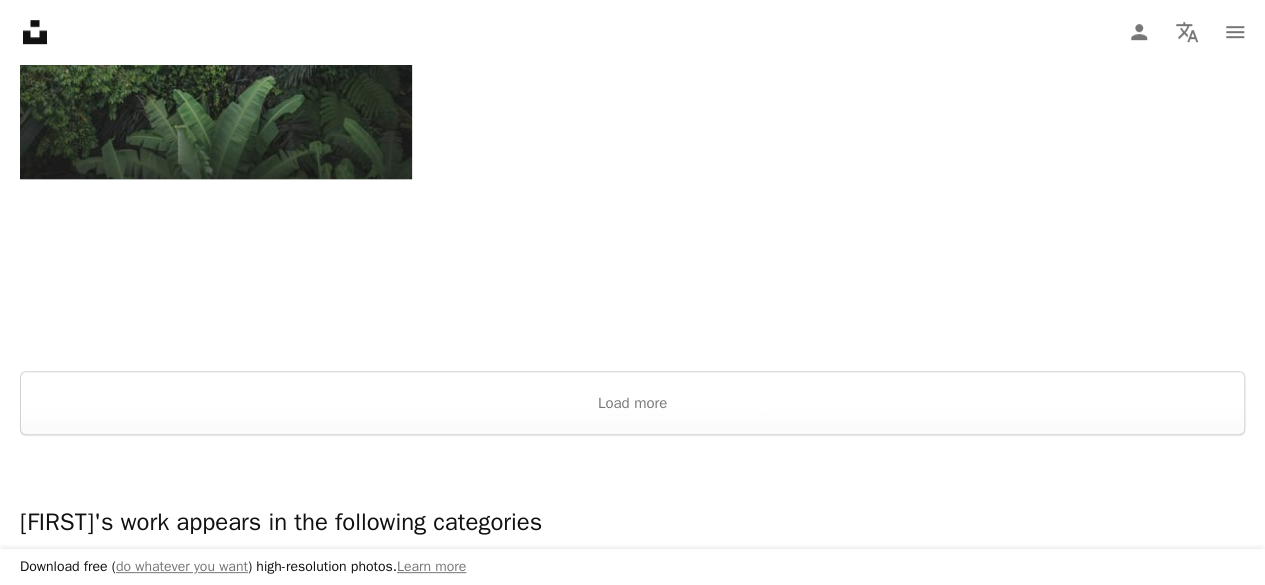 scroll, scrollTop: 4600, scrollLeft: 0, axis: vertical 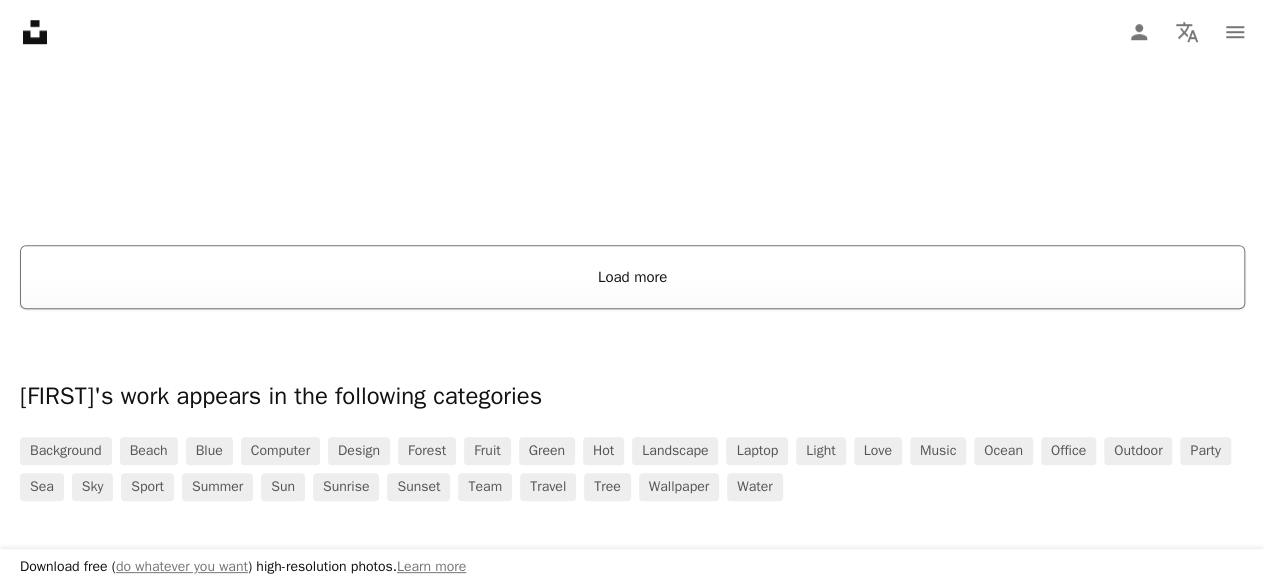click on "Load more" at bounding box center (632, 277) 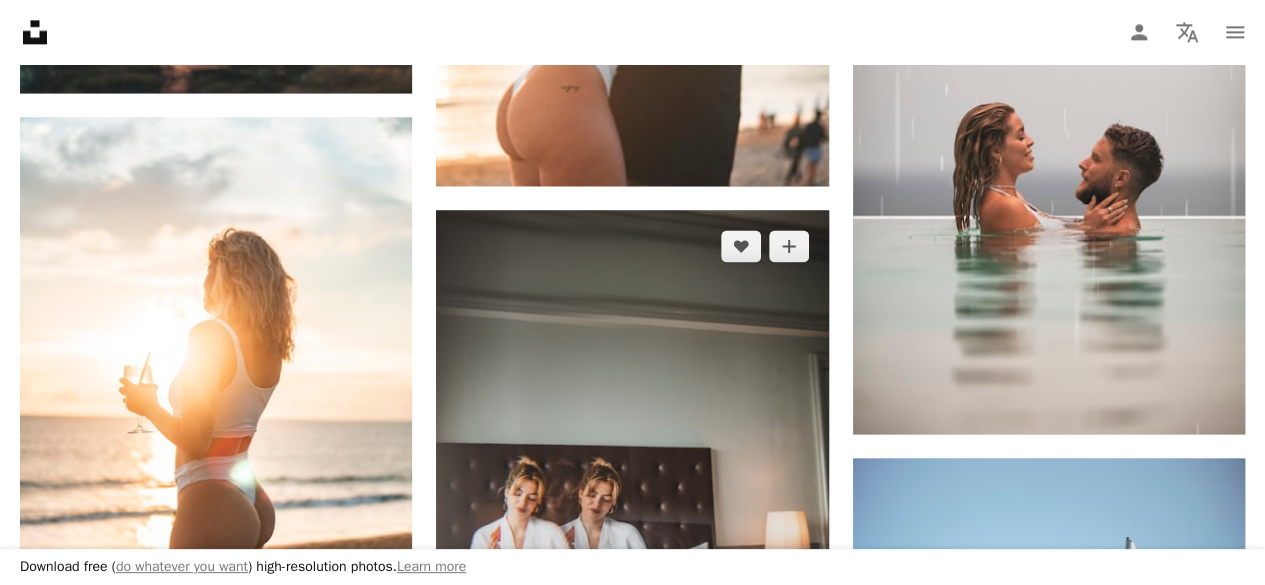scroll, scrollTop: 5200, scrollLeft: 0, axis: vertical 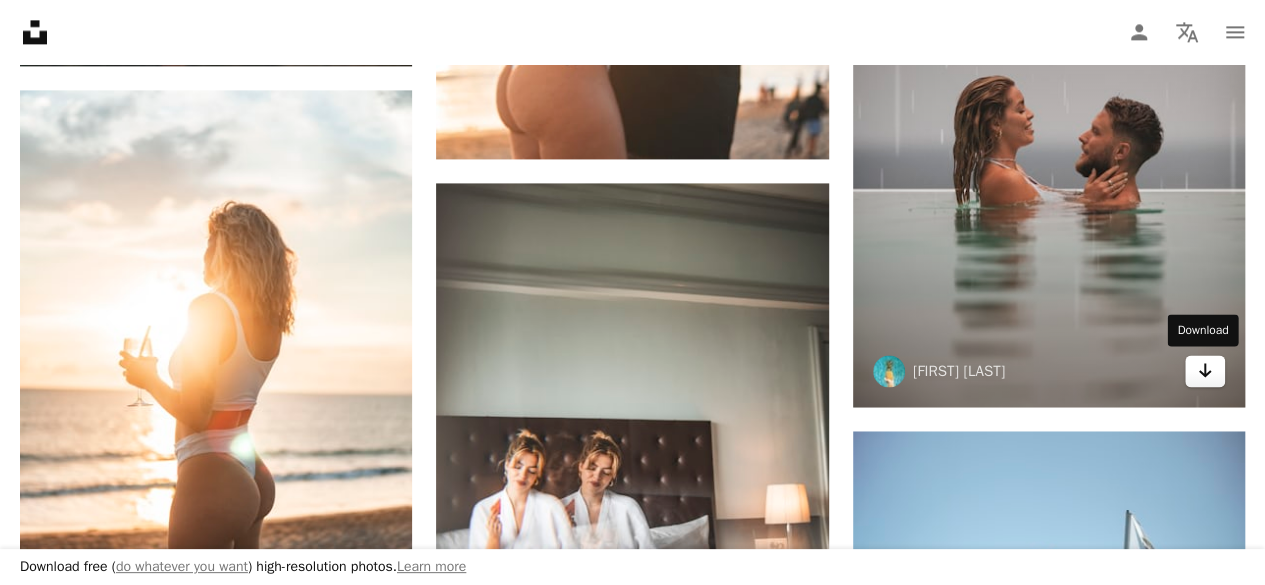 click on "Arrow pointing down" 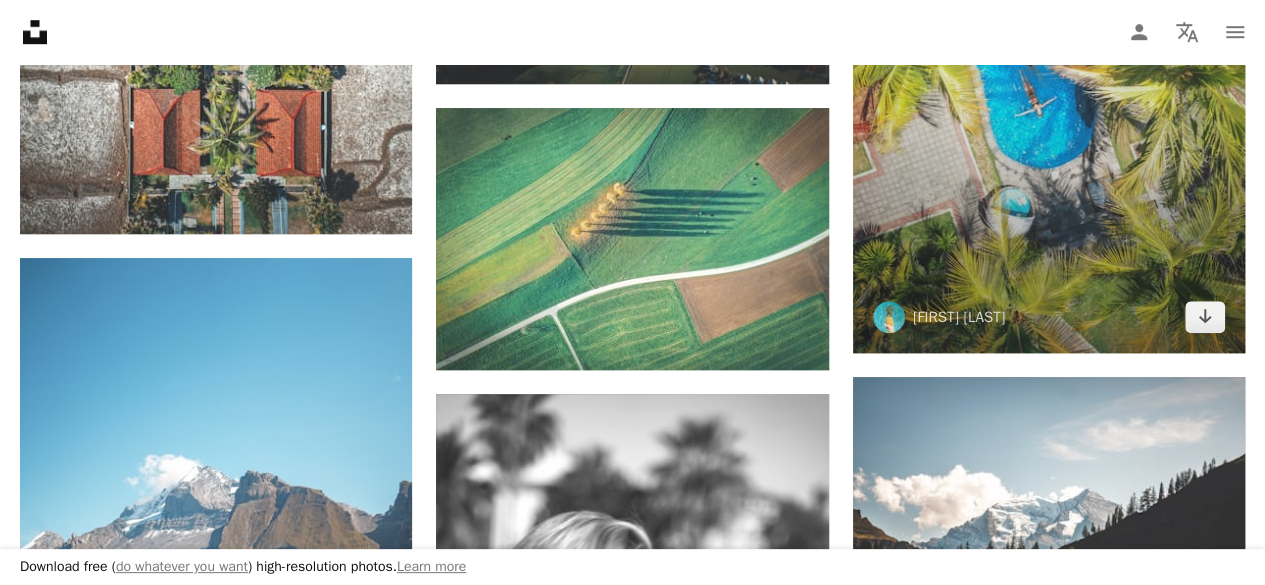 scroll, scrollTop: 23600, scrollLeft: 0, axis: vertical 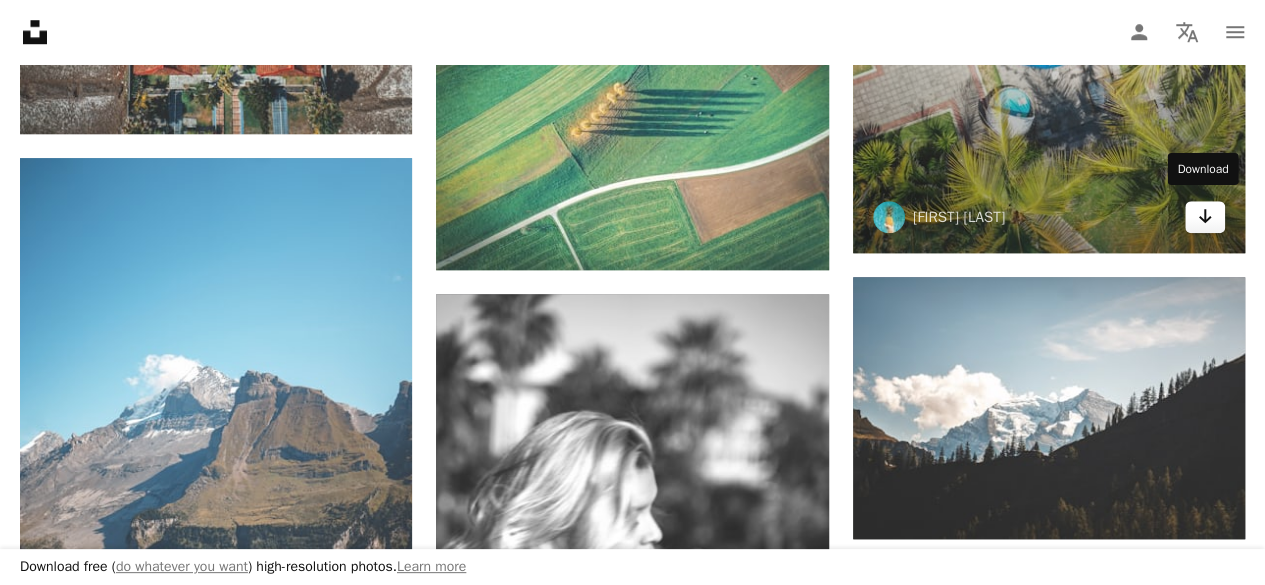 click on "Arrow pointing down" at bounding box center (1205, 217) 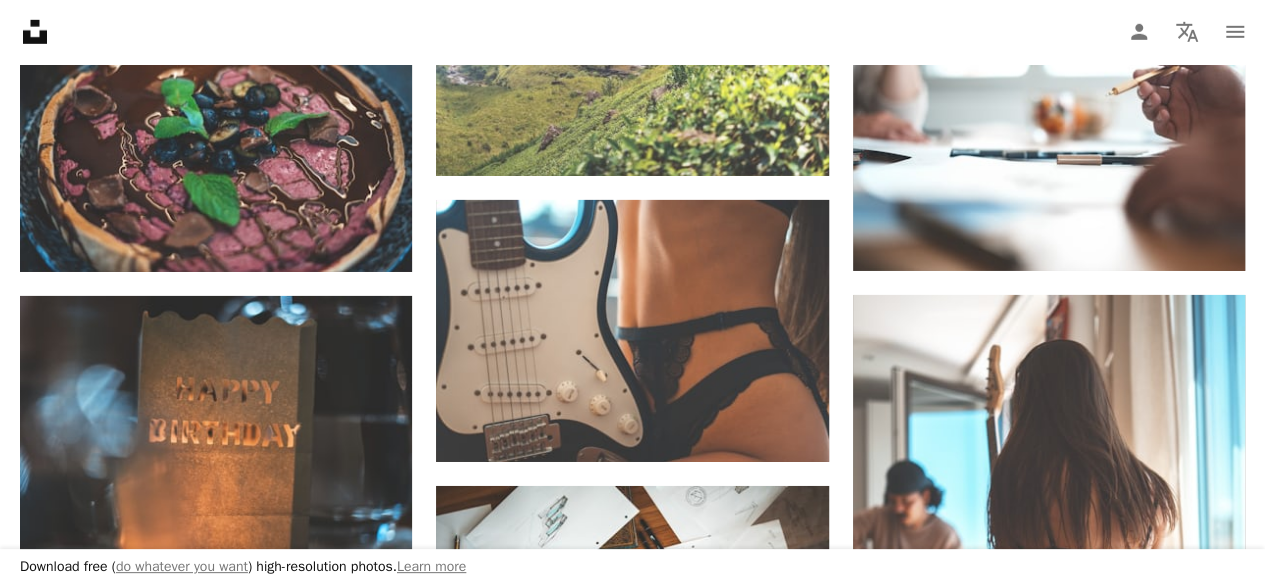 scroll, scrollTop: 29800, scrollLeft: 0, axis: vertical 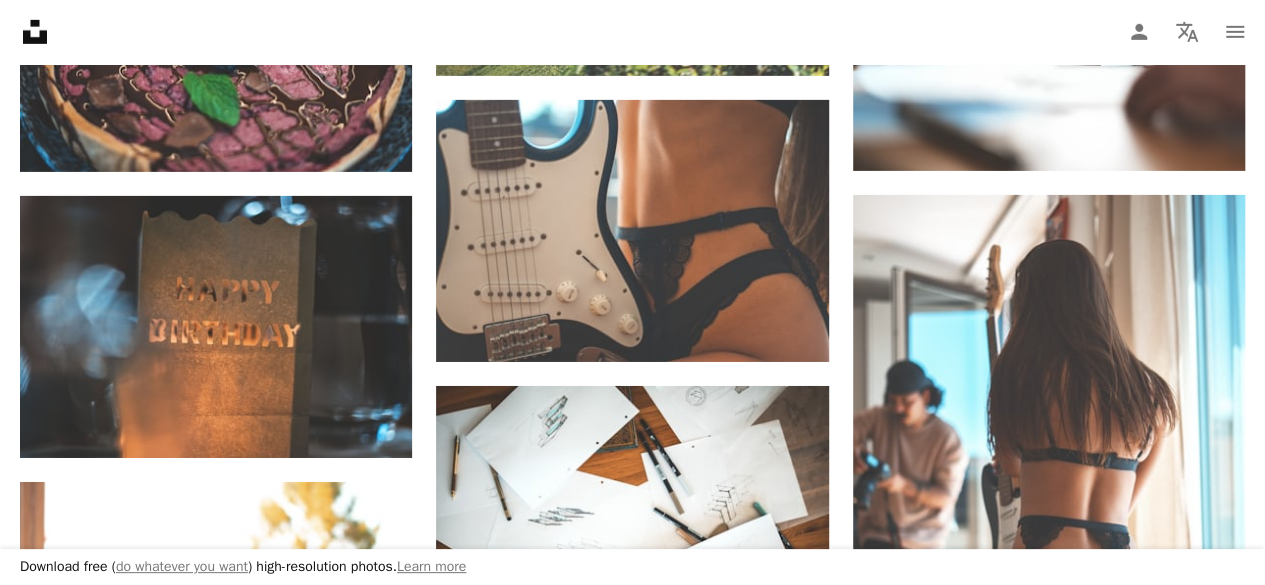 click on "Unsplash logo Unsplash Home A photo Pen Tool A compass A stack of folders Download Person Localization icon navigation menu" at bounding box center [632, 32] 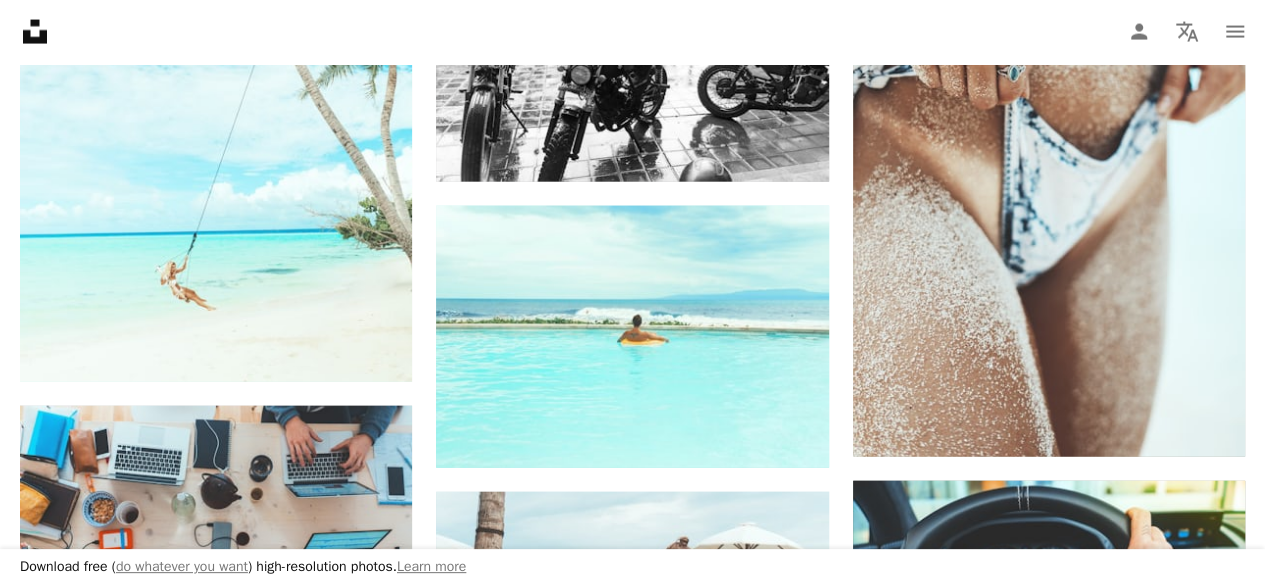 scroll, scrollTop: 36300, scrollLeft: 0, axis: vertical 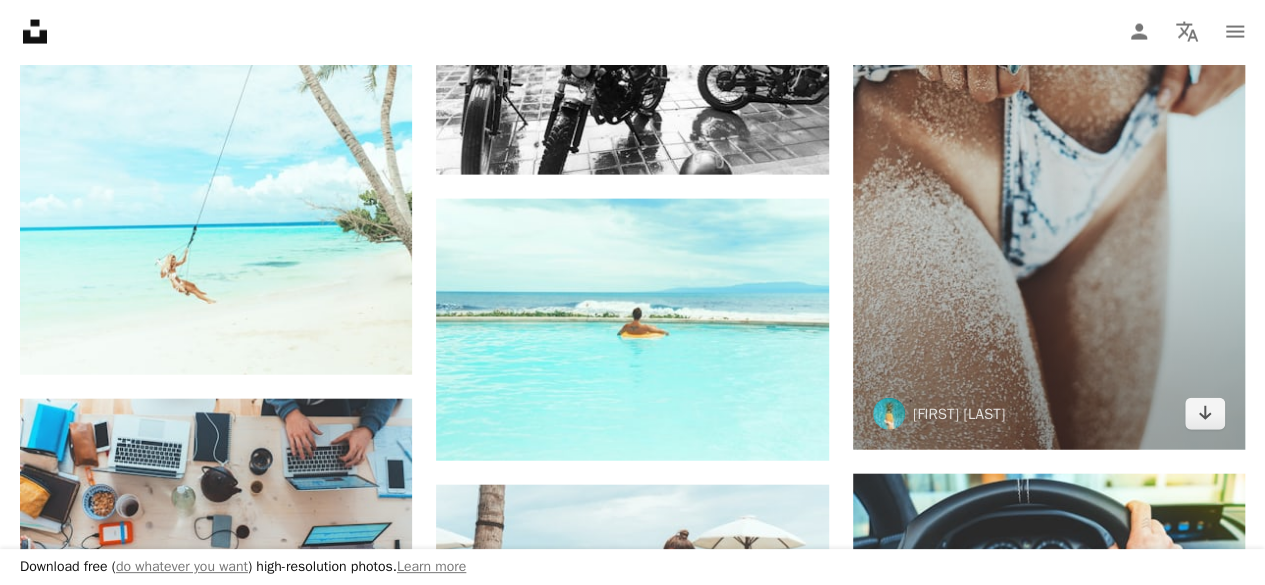 click at bounding box center (1049, 156) 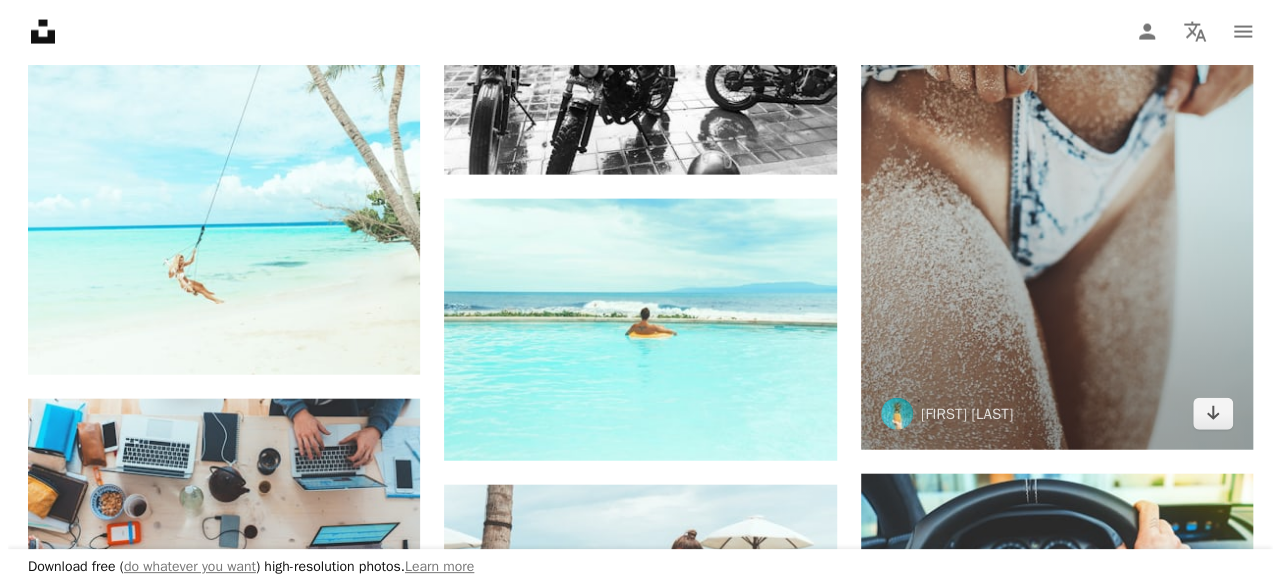 scroll, scrollTop: 0, scrollLeft: 0, axis: both 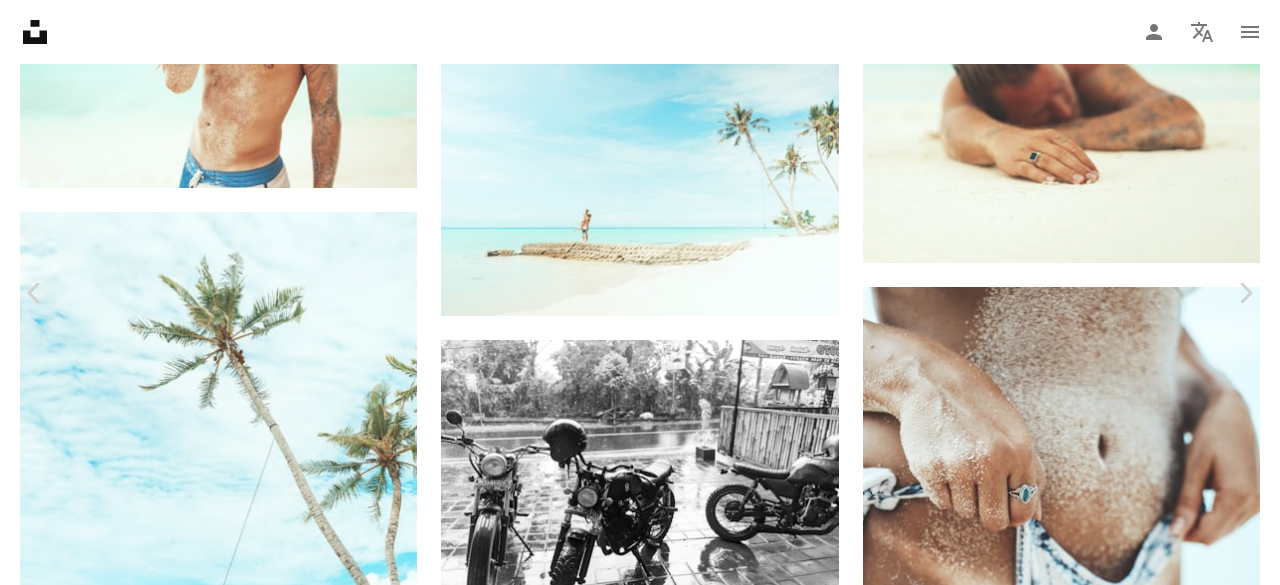 click at bounding box center (632, 4317) 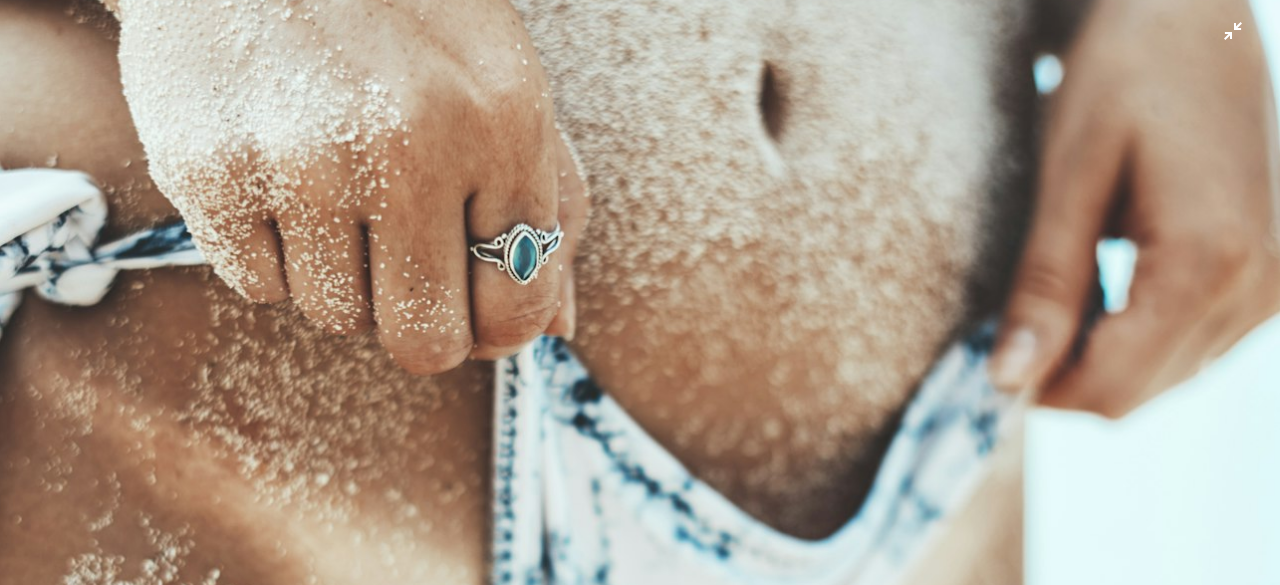 scroll, scrollTop: 346, scrollLeft: 0, axis: vertical 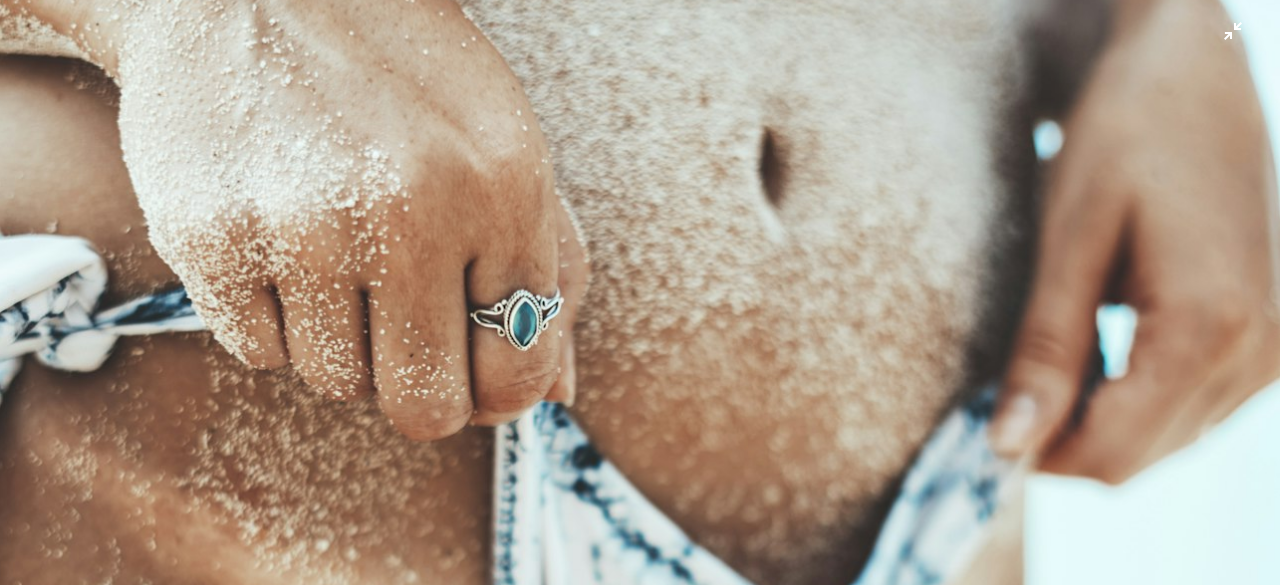 click at bounding box center [640, 614] 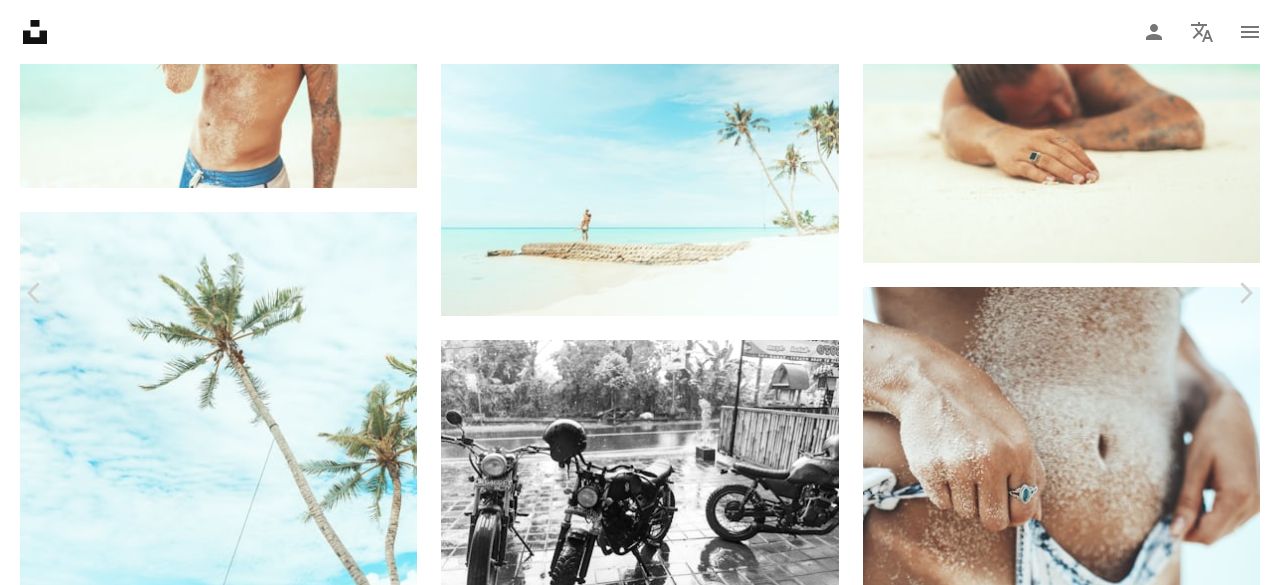 scroll, scrollTop: 83, scrollLeft: 0, axis: vertical 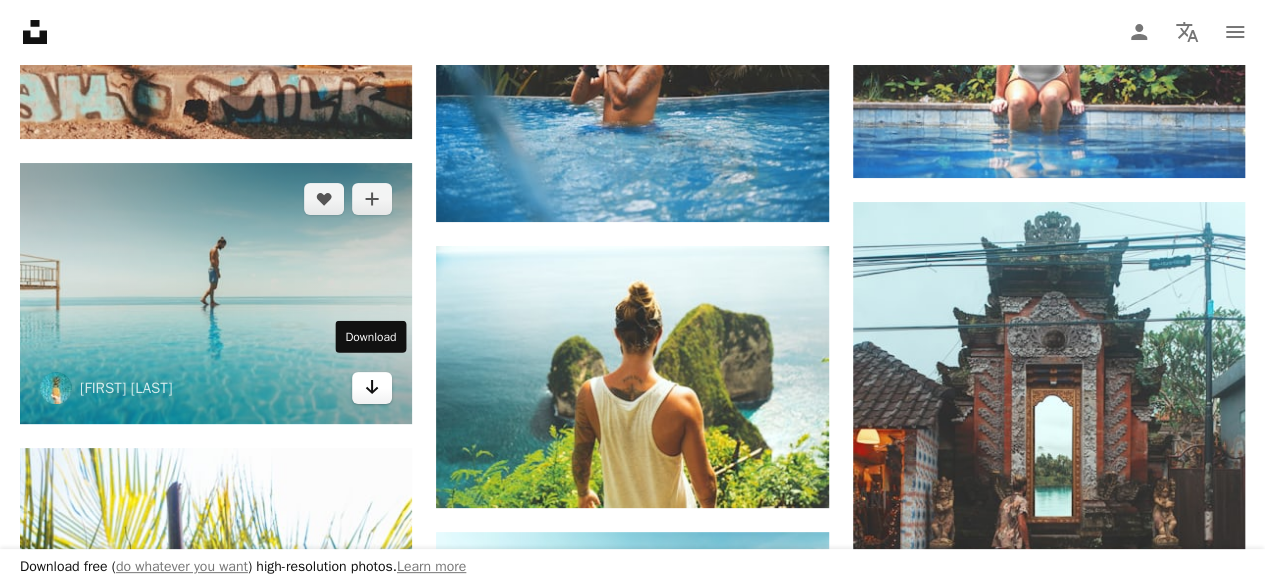 click on "Arrow pointing down" 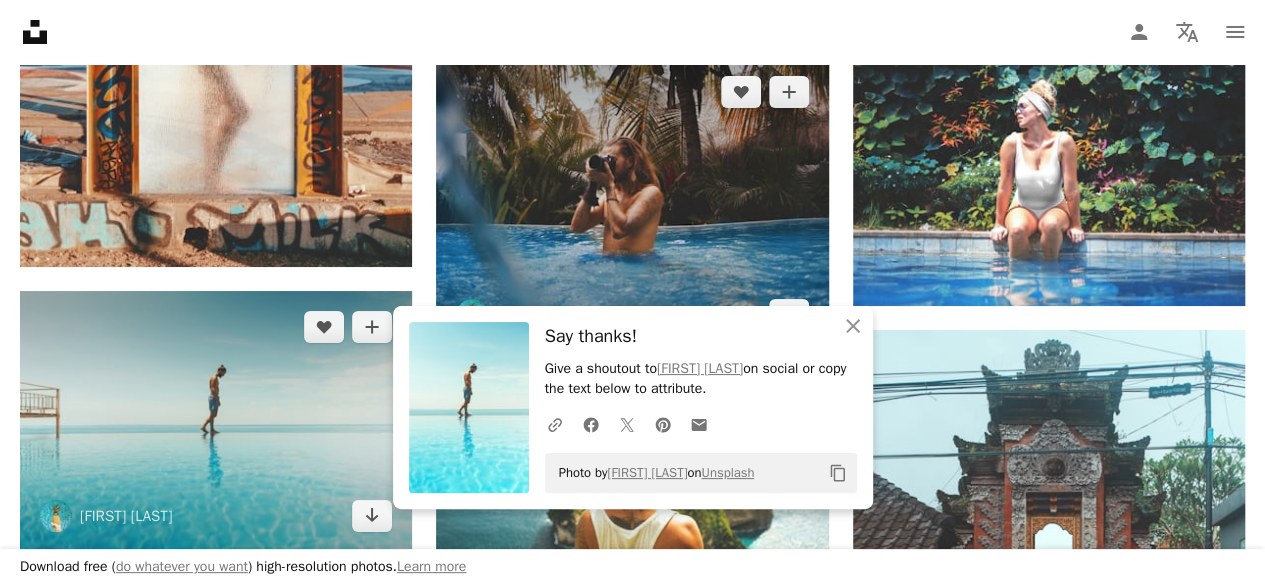 scroll, scrollTop: 37700, scrollLeft: 0, axis: vertical 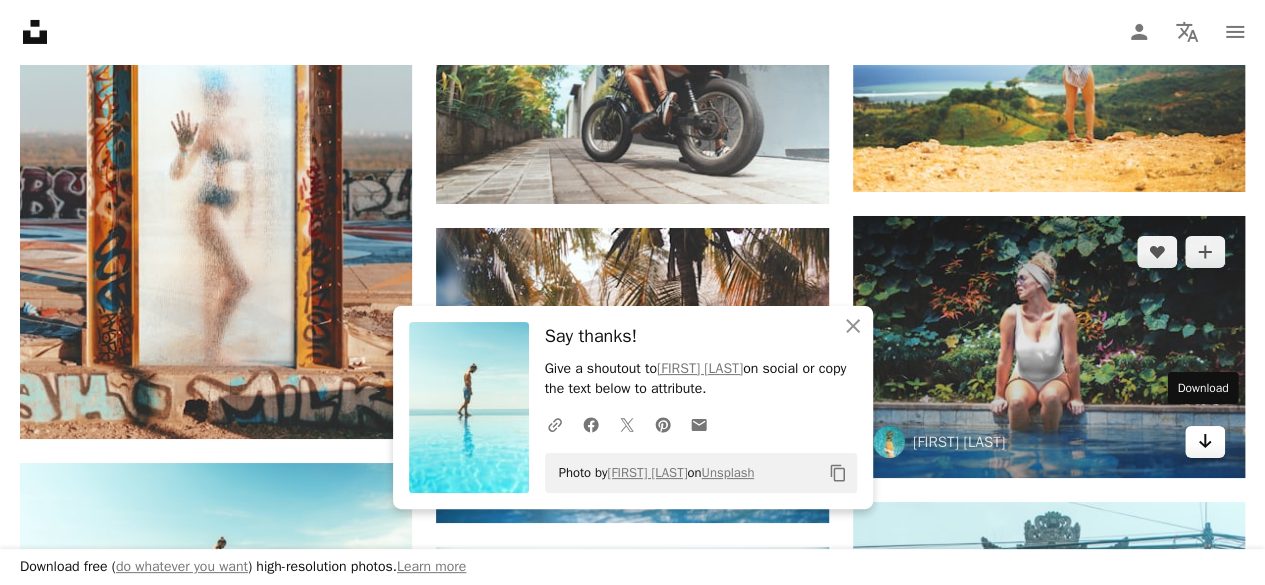 drag, startPoint x: 1215, startPoint y: 438, endPoint x: 1202, endPoint y: 433, distance: 13.928389 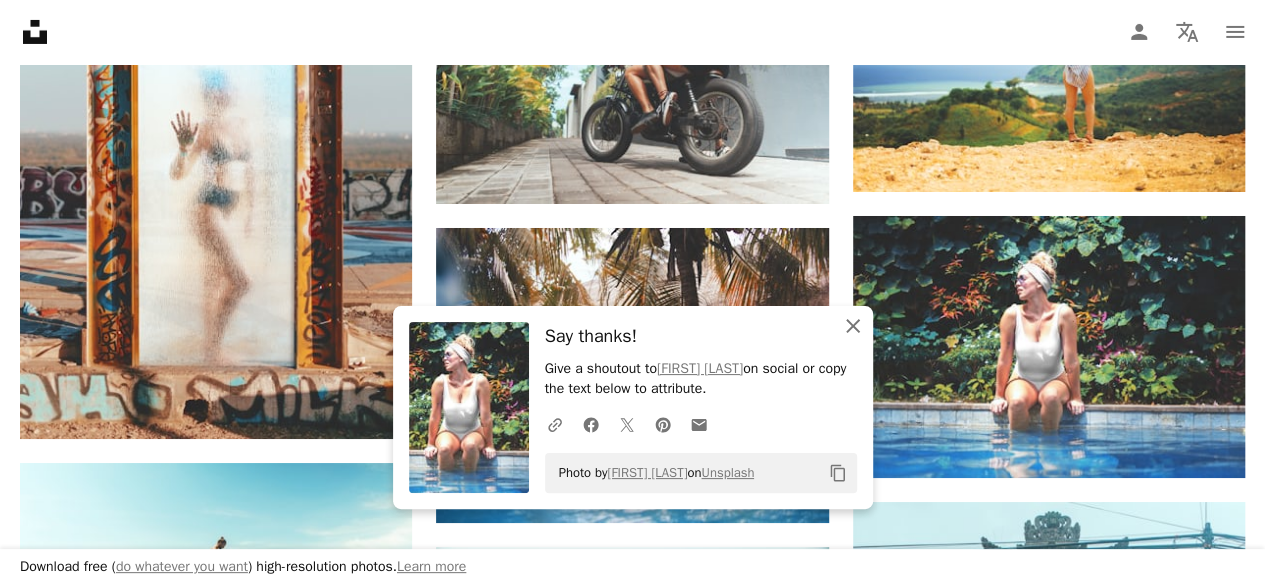 click 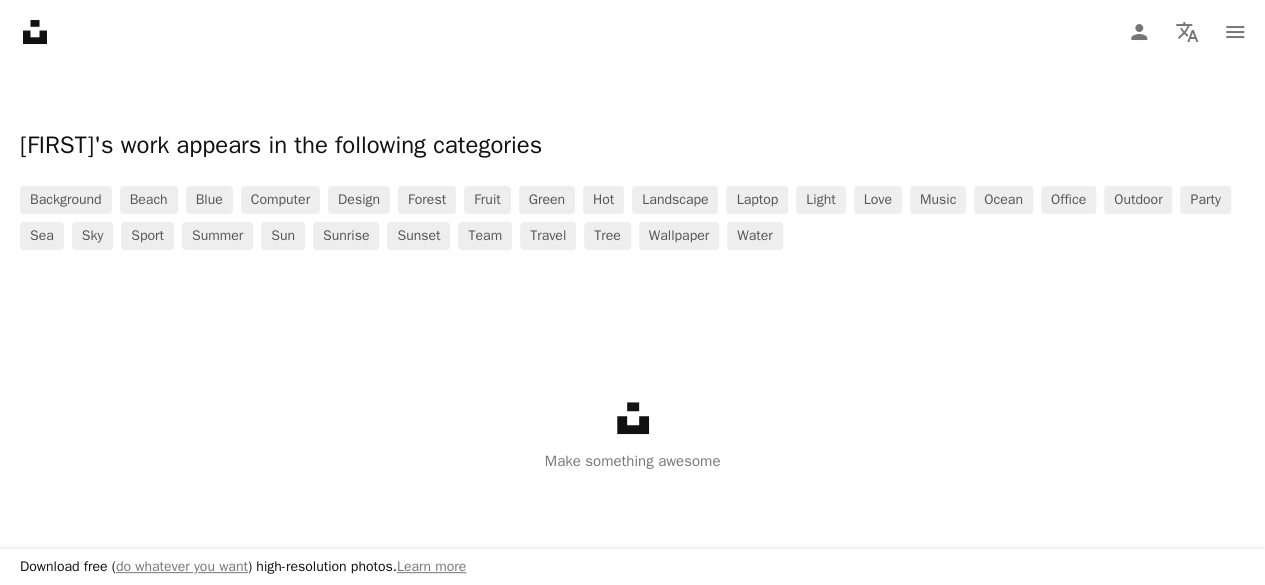 scroll, scrollTop: 49493, scrollLeft: 0, axis: vertical 